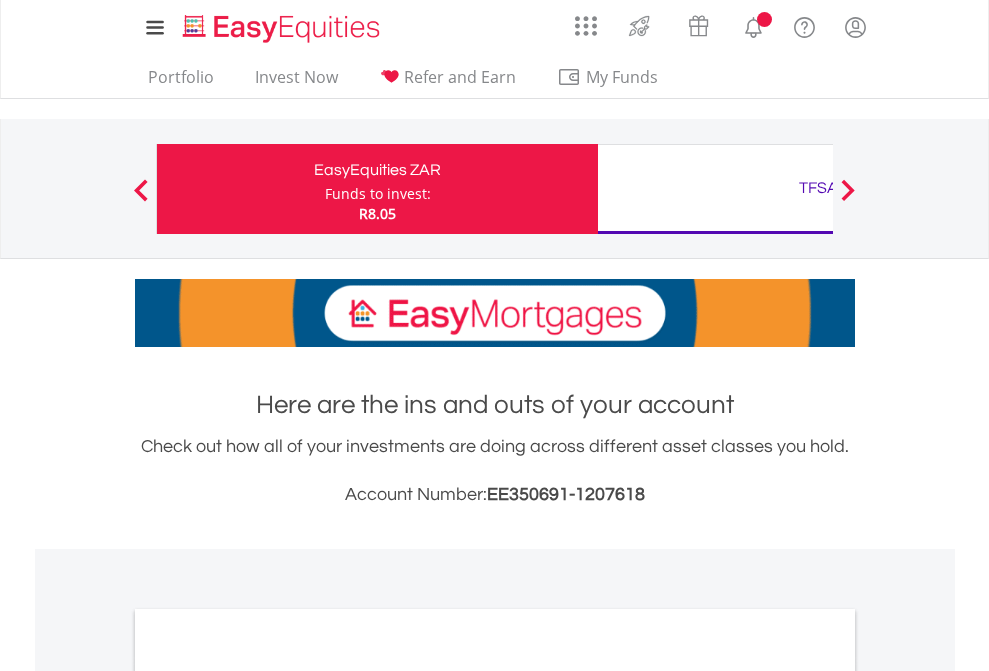 scroll, scrollTop: 0, scrollLeft: 0, axis: both 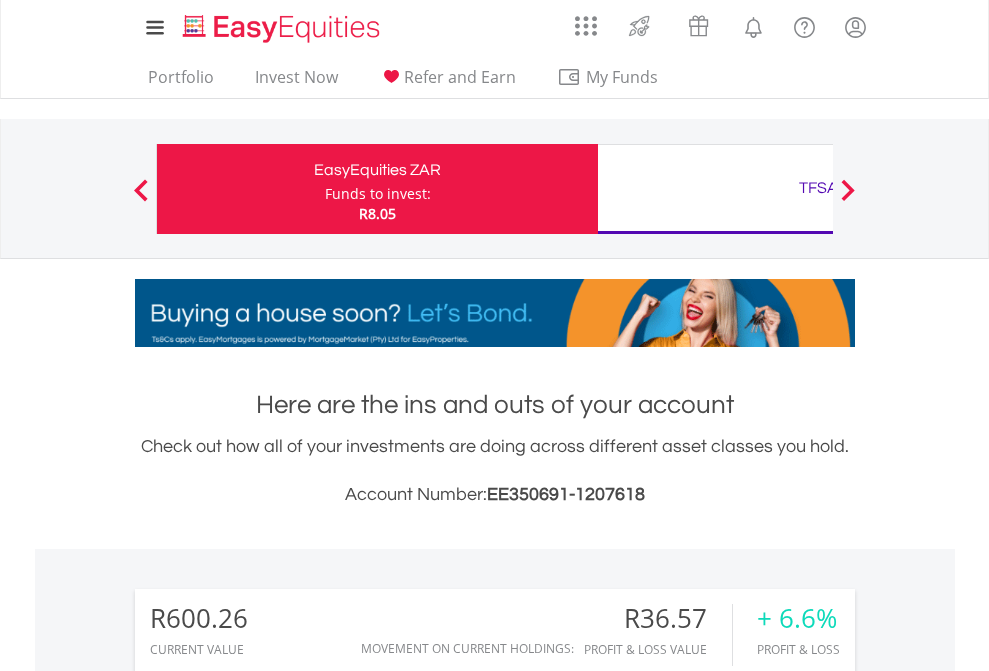 click on "Funds to invest:" at bounding box center [378, 194] 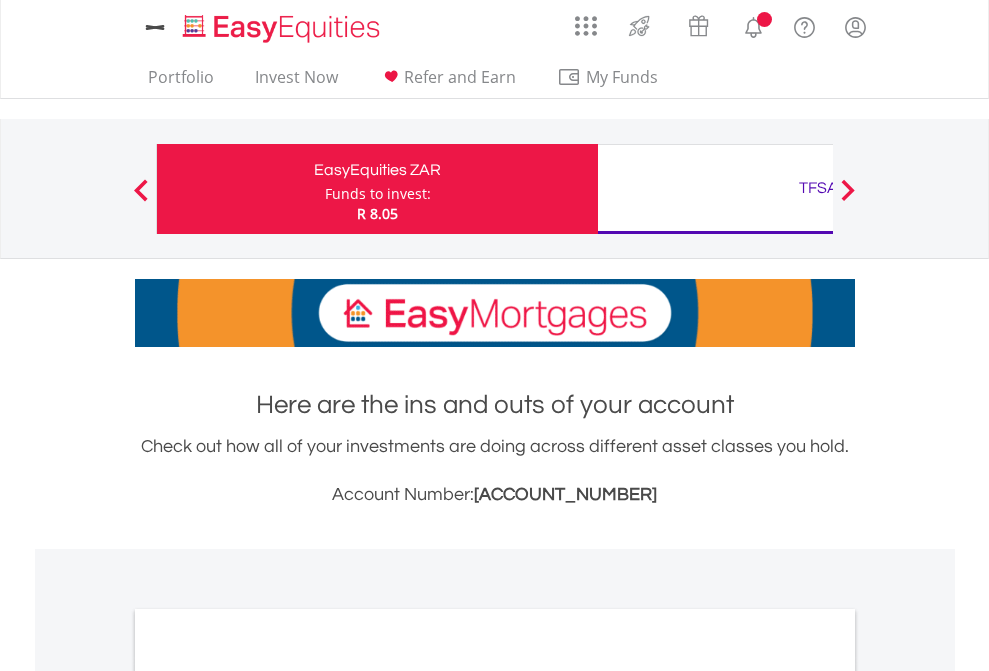 scroll, scrollTop: 0, scrollLeft: 0, axis: both 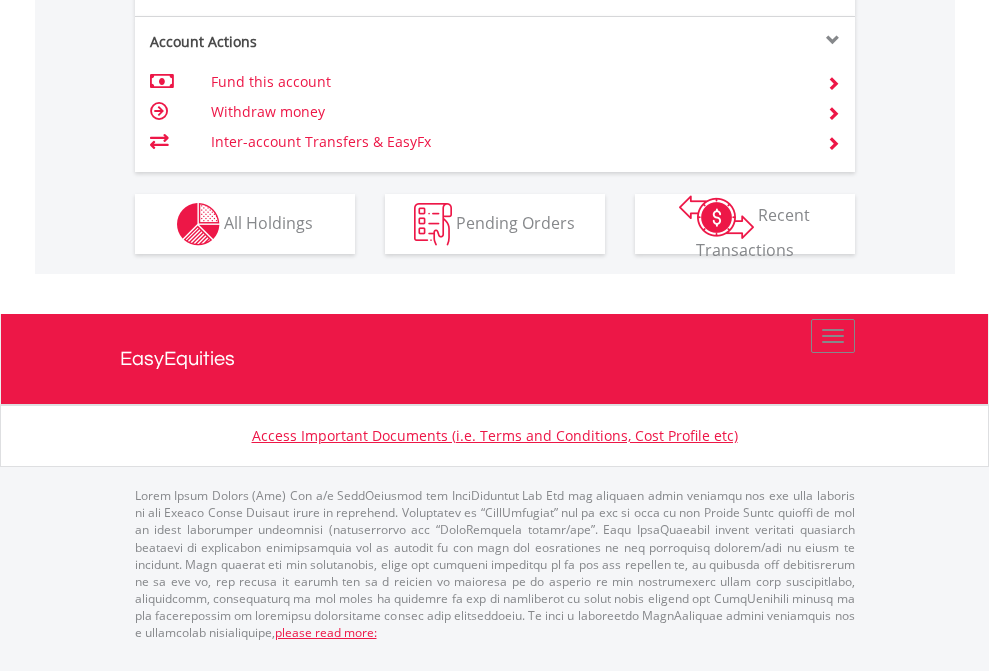 click on "Investment types" at bounding box center [706, -337] 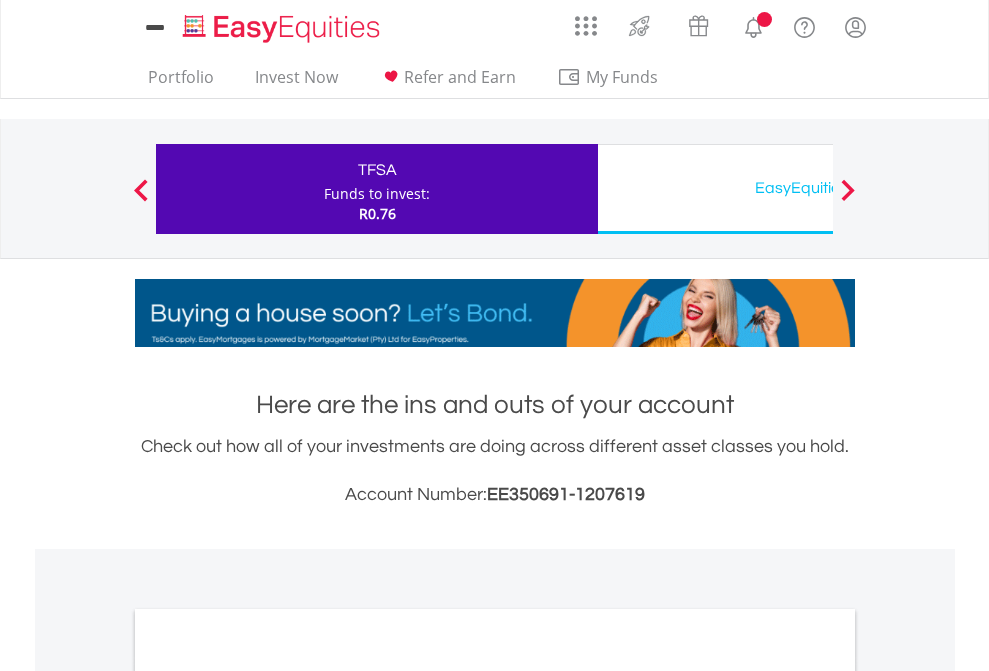scroll, scrollTop: 0, scrollLeft: 0, axis: both 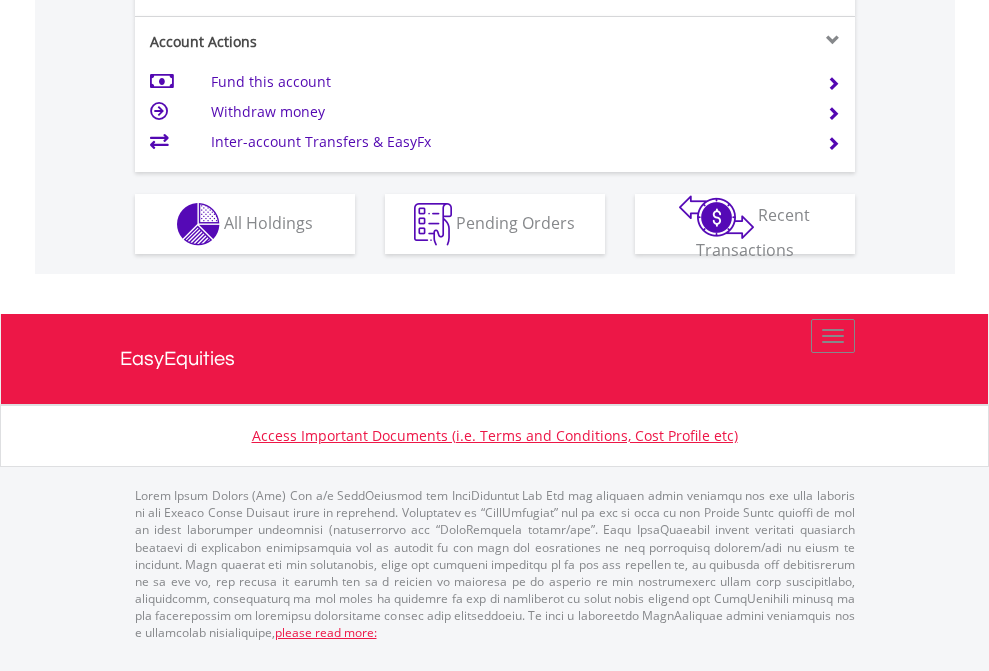 click on "Investment types" at bounding box center [706, -337] 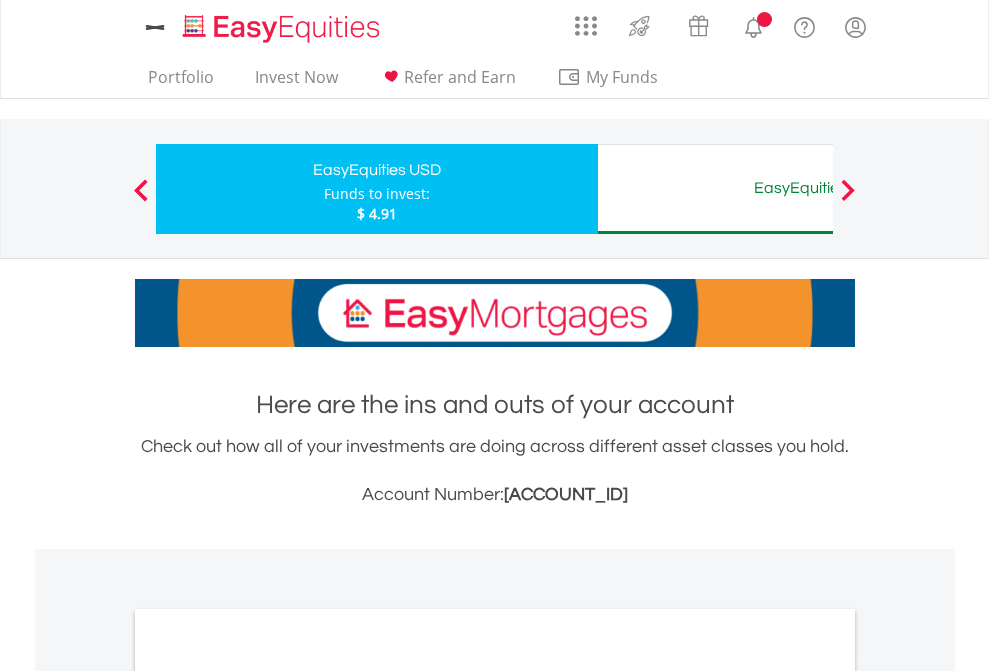 scroll, scrollTop: 0, scrollLeft: 0, axis: both 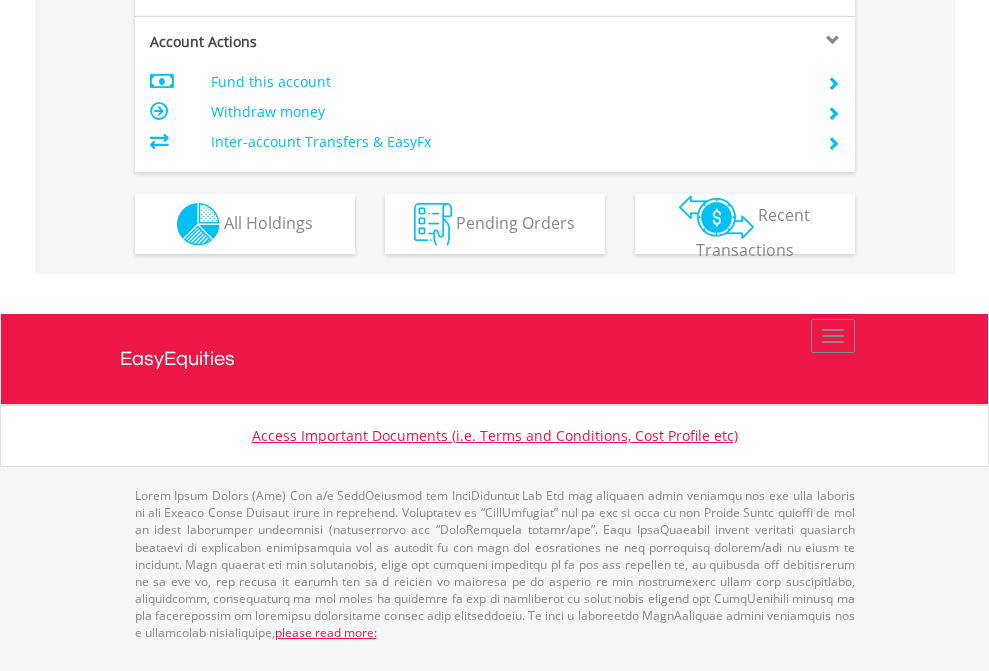 click on "Investment types" at bounding box center (706, -337) 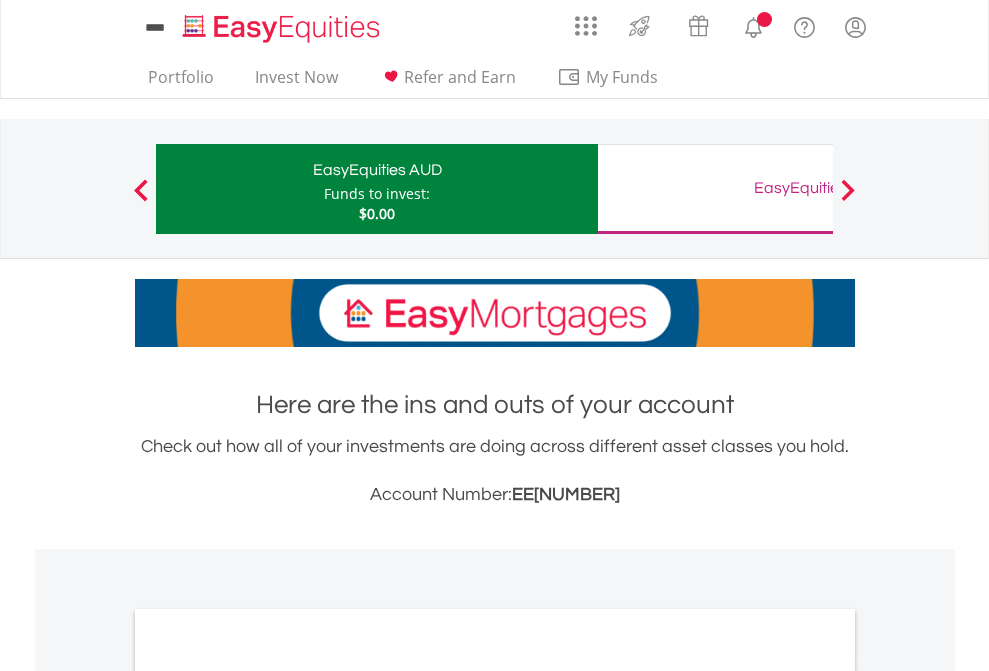 scroll, scrollTop: 0, scrollLeft: 0, axis: both 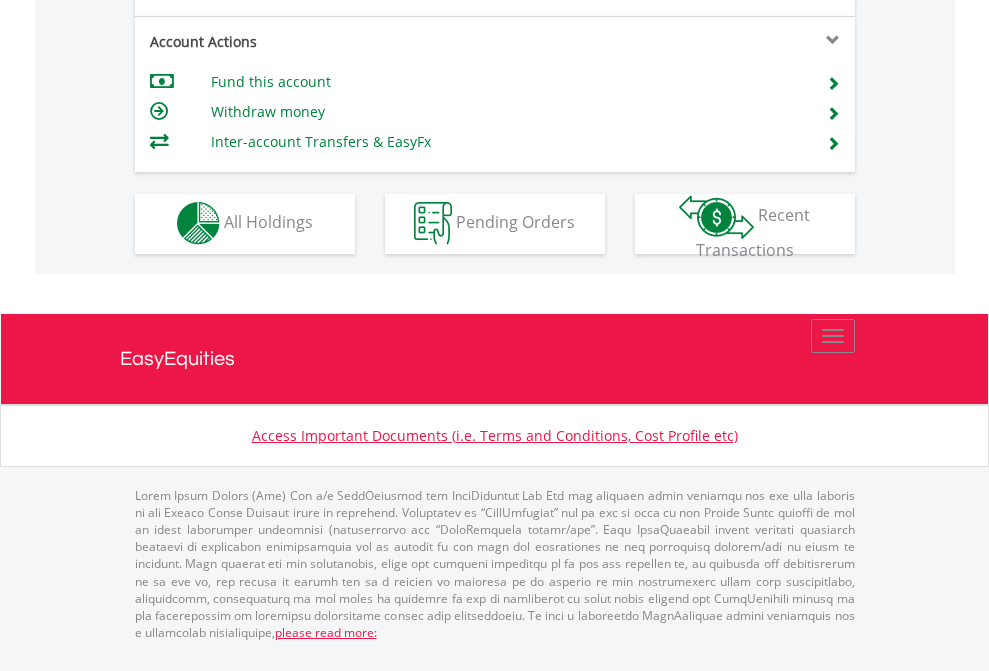 click on "Investment types" at bounding box center [706, -353] 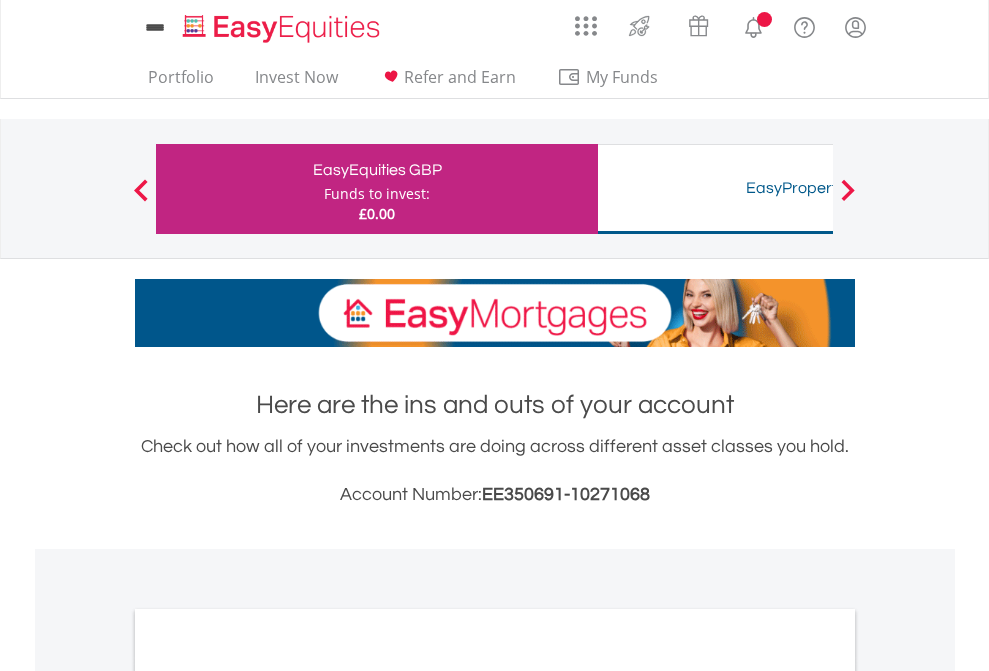 scroll, scrollTop: 0, scrollLeft: 0, axis: both 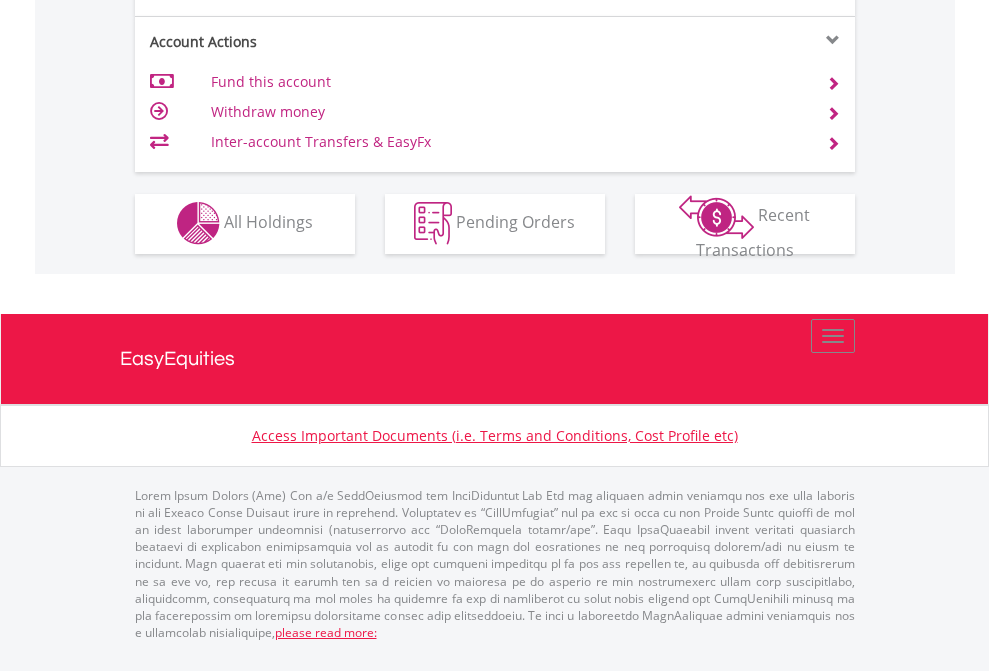 click on "Investment types" at bounding box center (706, -353) 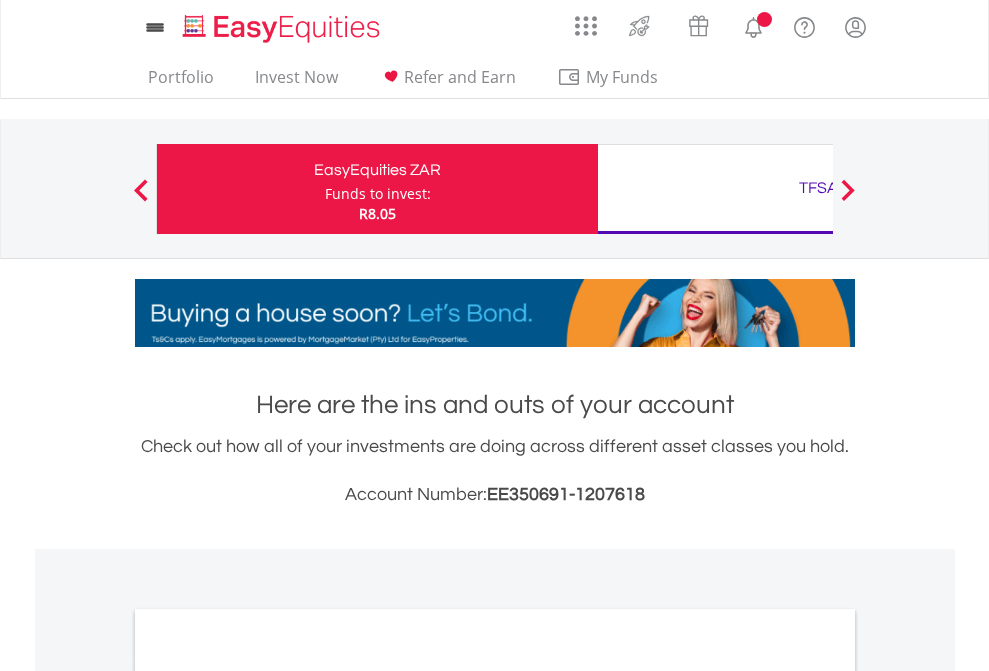 scroll, scrollTop: 1202, scrollLeft: 0, axis: vertical 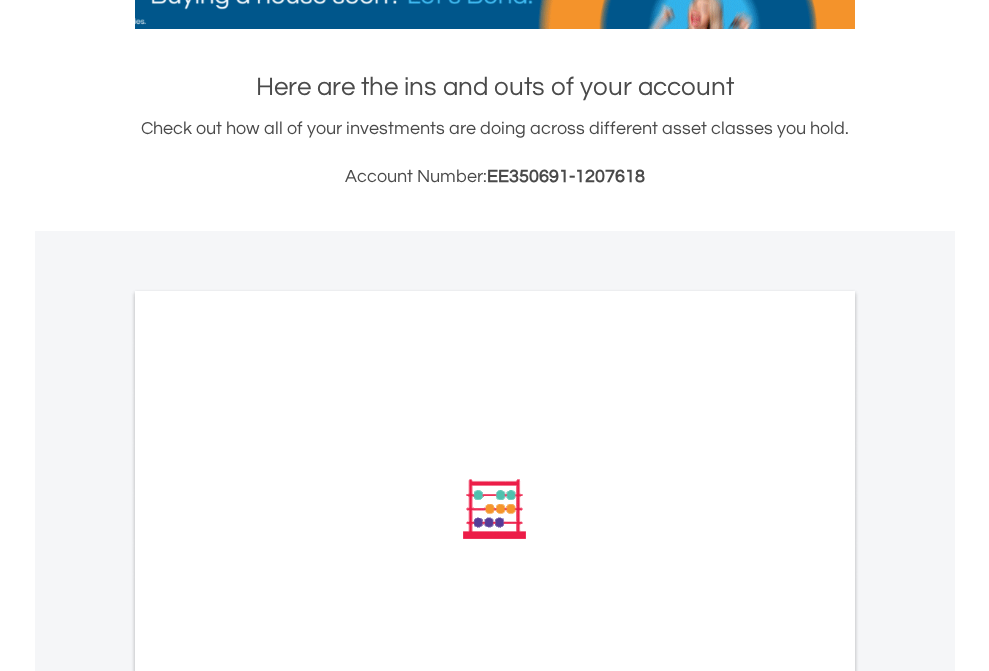 click on "All Holdings" at bounding box center [268, 778] 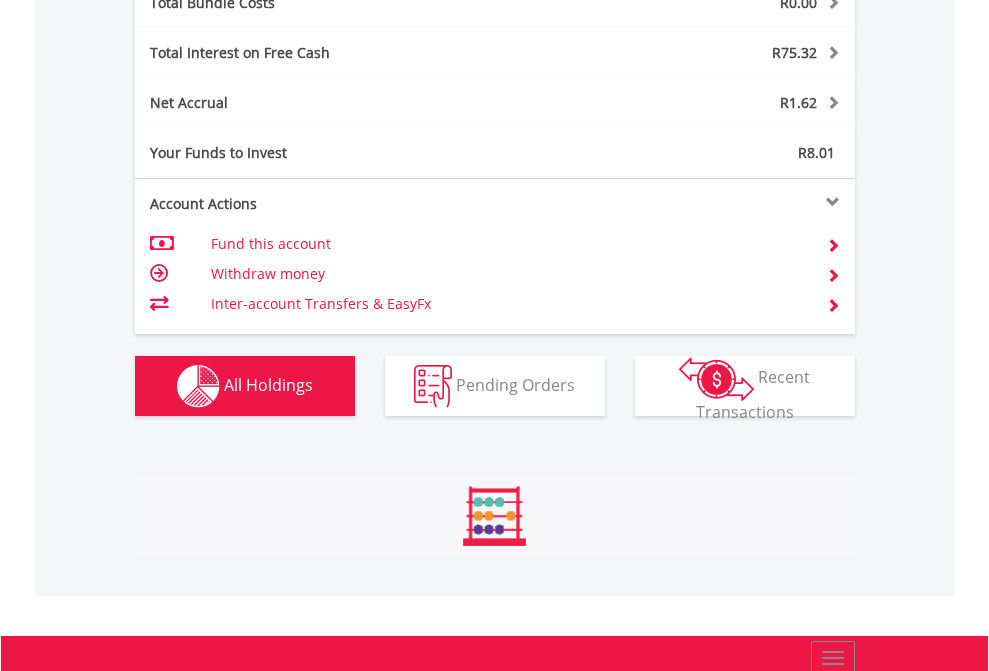 scroll, scrollTop: 999808, scrollLeft: 999687, axis: both 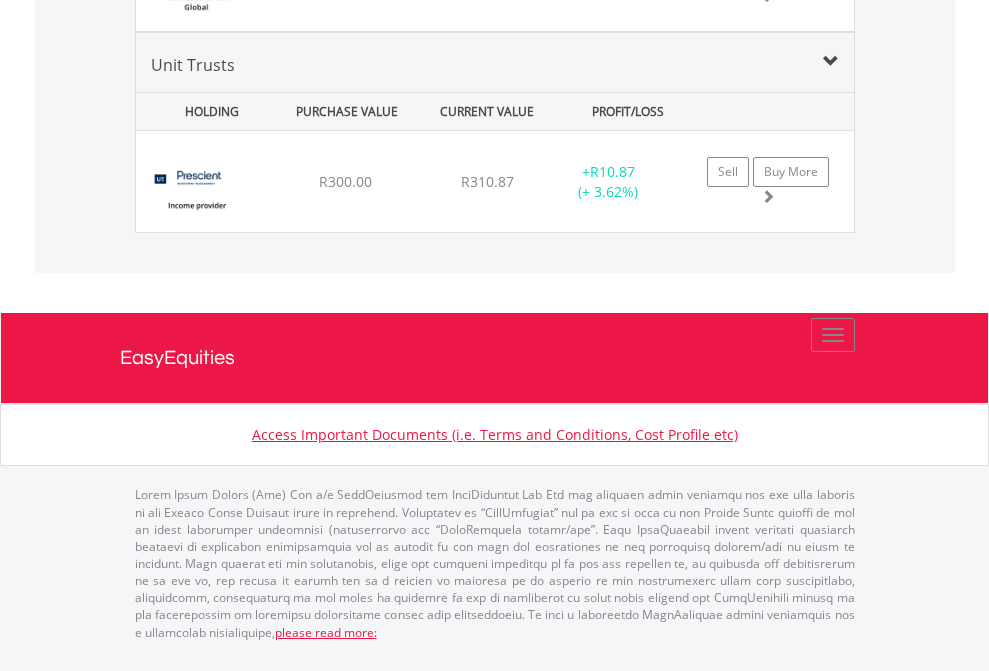 click on "TFSA" at bounding box center (818, -1762) 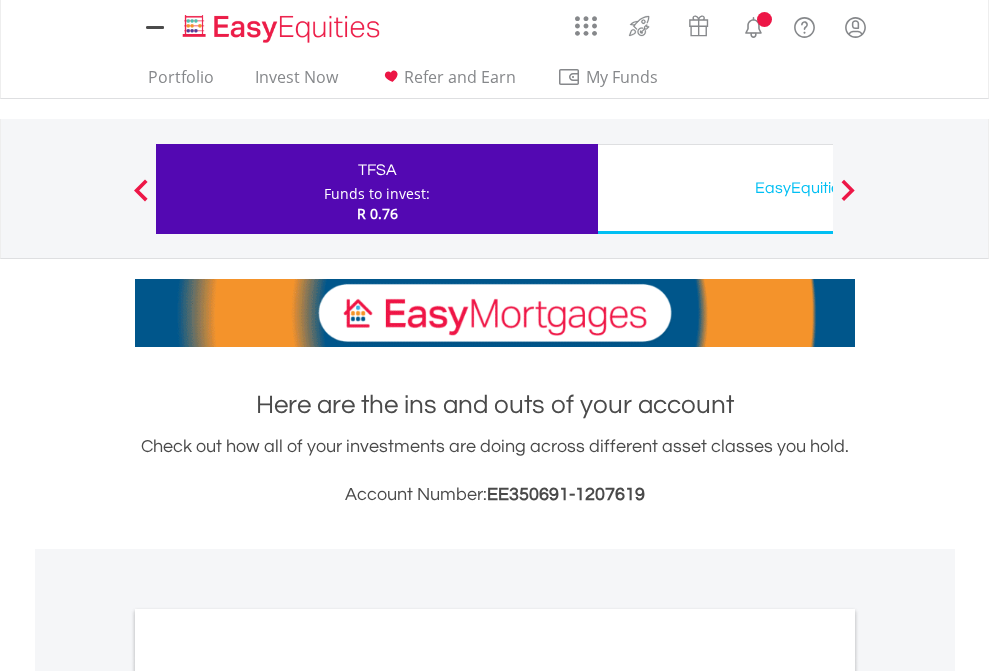 scroll, scrollTop: 0, scrollLeft: 0, axis: both 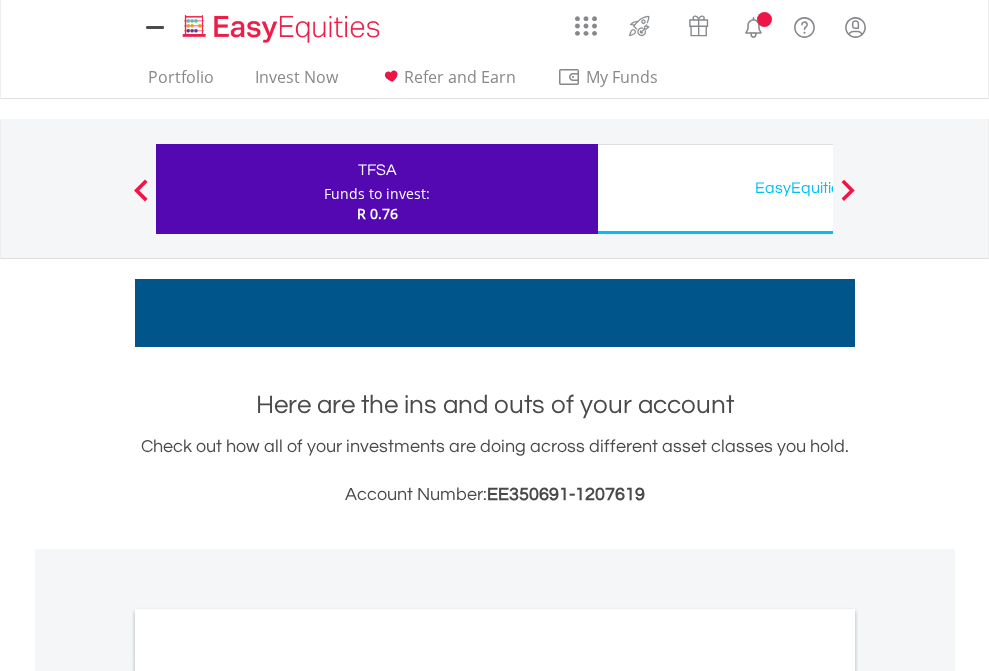 click on "All Holdings" at bounding box center (268, 1096) 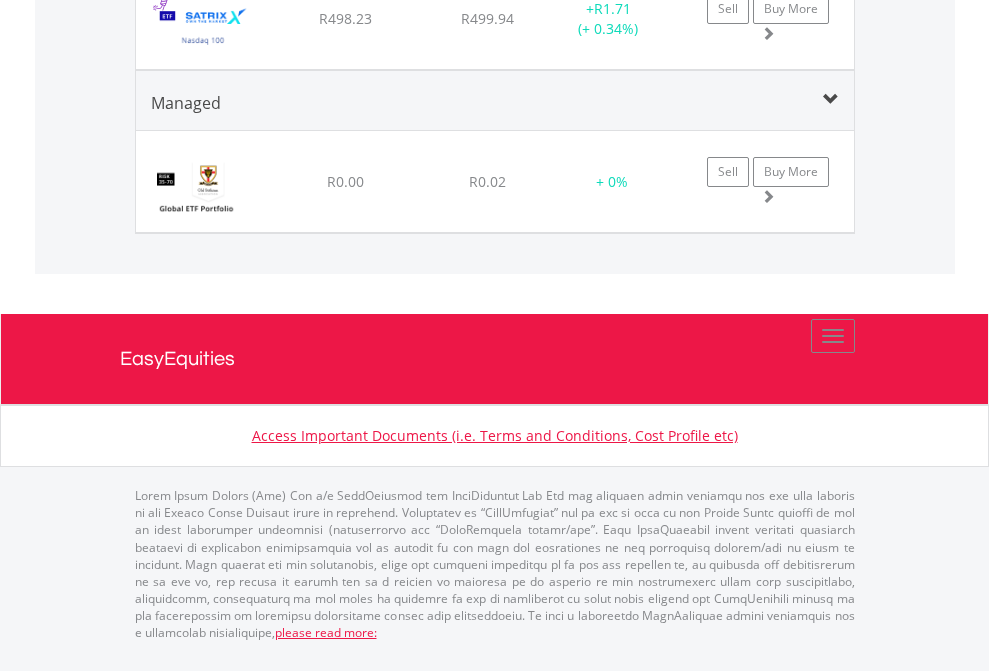 scroll, scrollTop: 144, scrollLeft: 0, axis: vertical 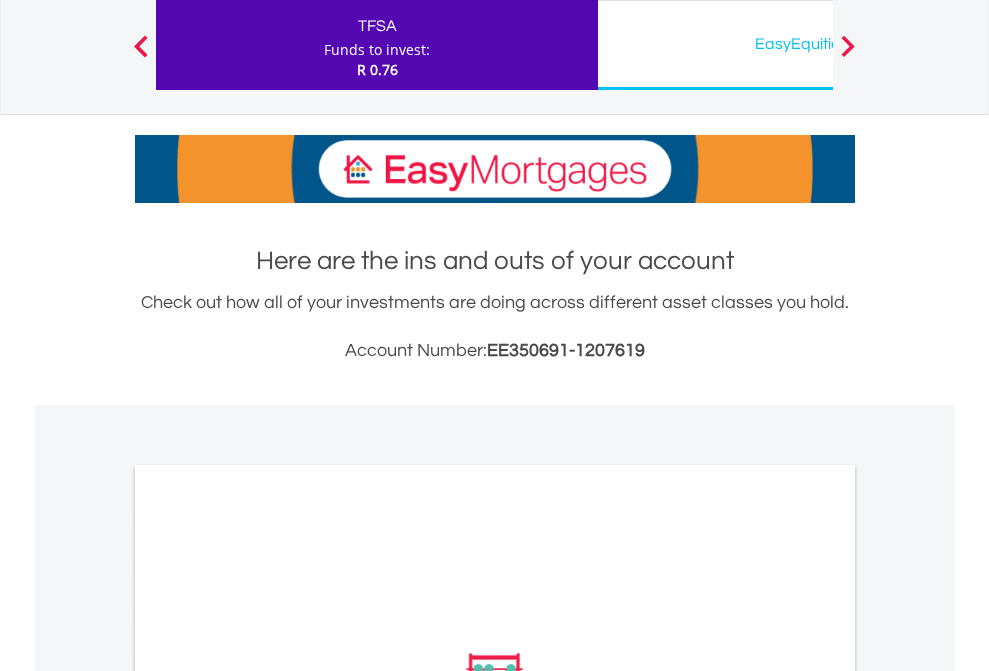 click on "EasyEquities USD" at bounding box center [818, 44] 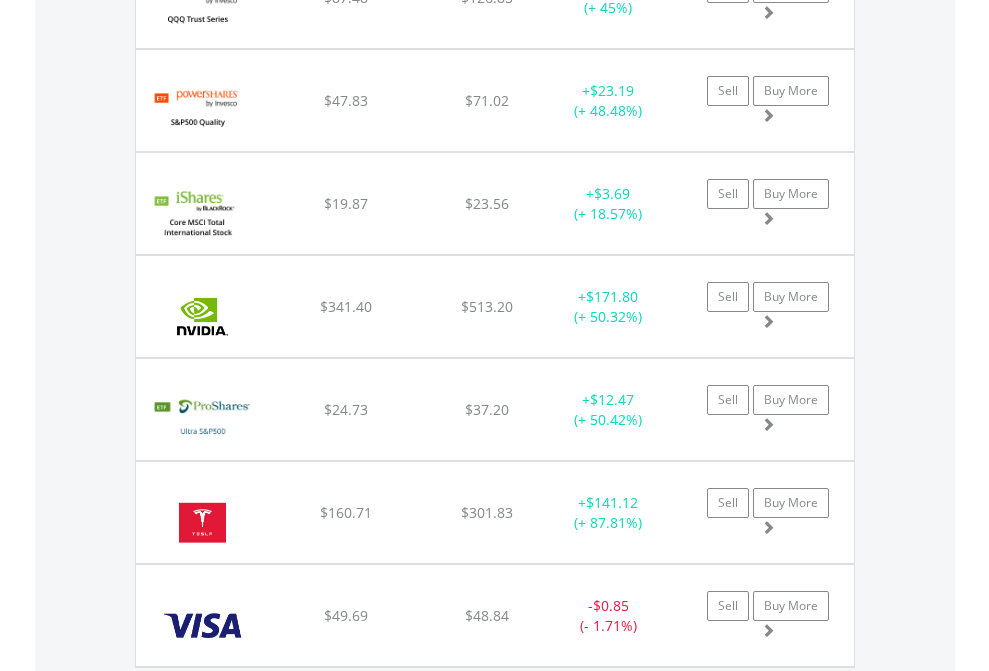 click on "EasyEquities AUD" at bounding box center (818, -2077) 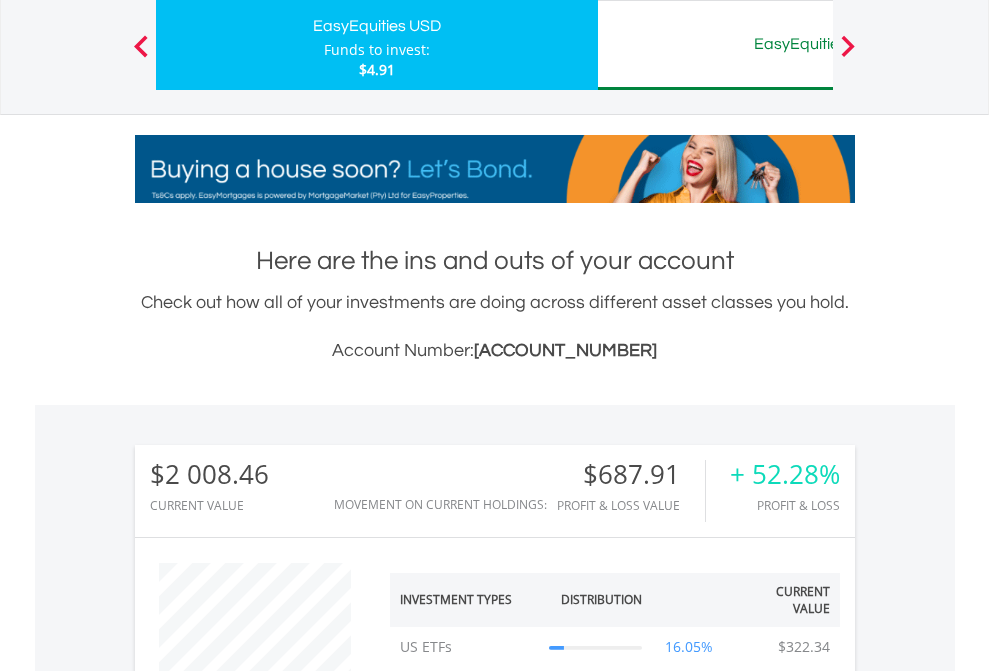 scroll, scrollTop: 999808, scrollLeft: 999687, axis: both 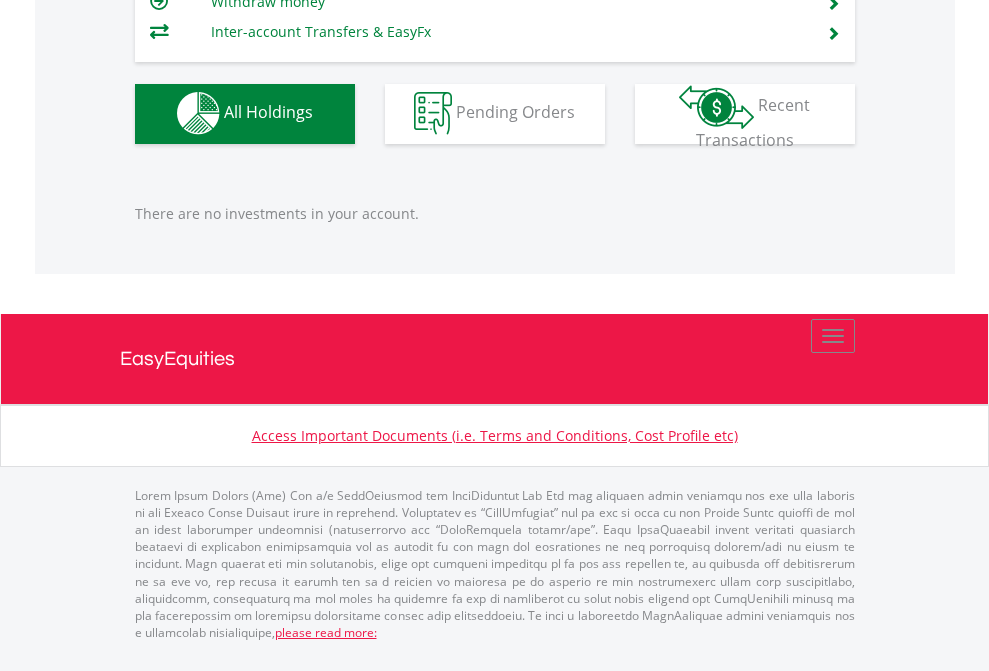 click on "EasyEquities GBP" at bounding box center (818, -1142) 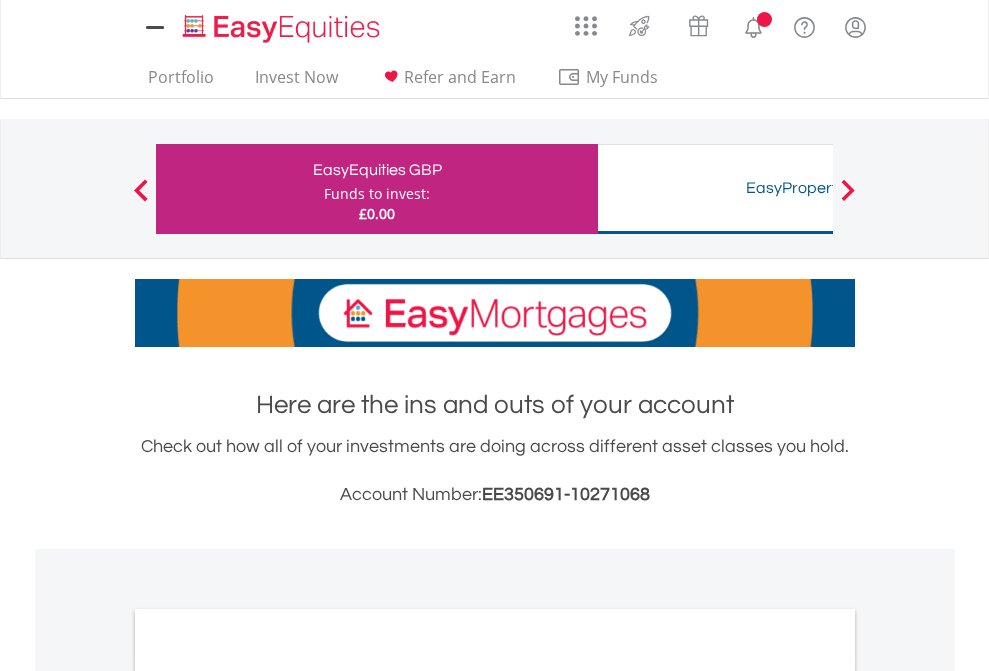 scroll, scrollTop: 0, scrollLeft: 0, axis: both 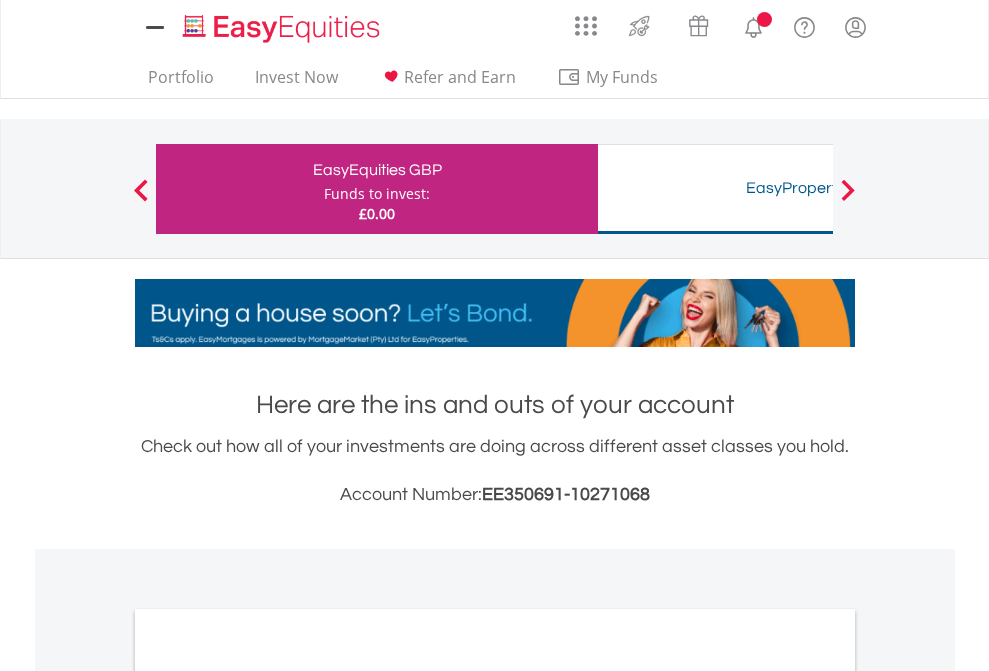 click on "All Holdings" at bounding box center [268, 1096] 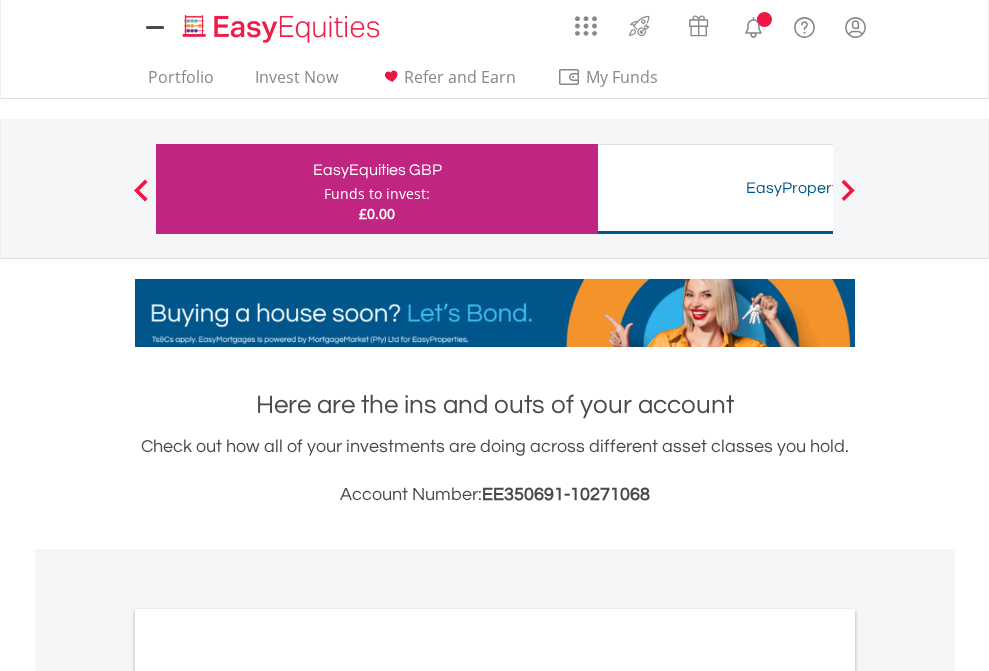 scroll, scrollTop: 1202, scrollLeft: 0, axis: vertical 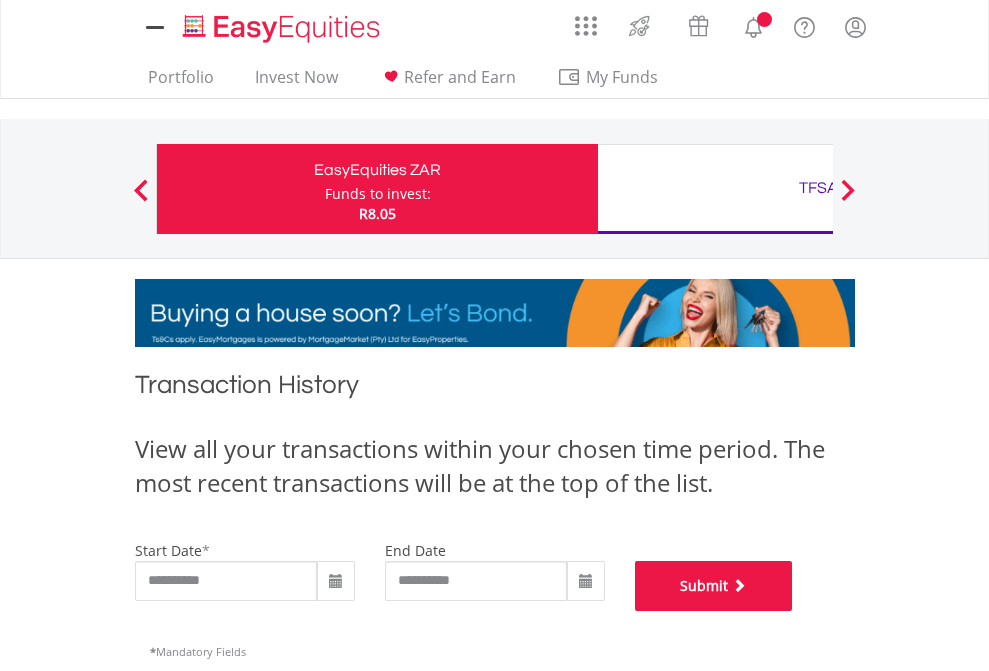 click on "Submit" at bounding box center [714, 586] 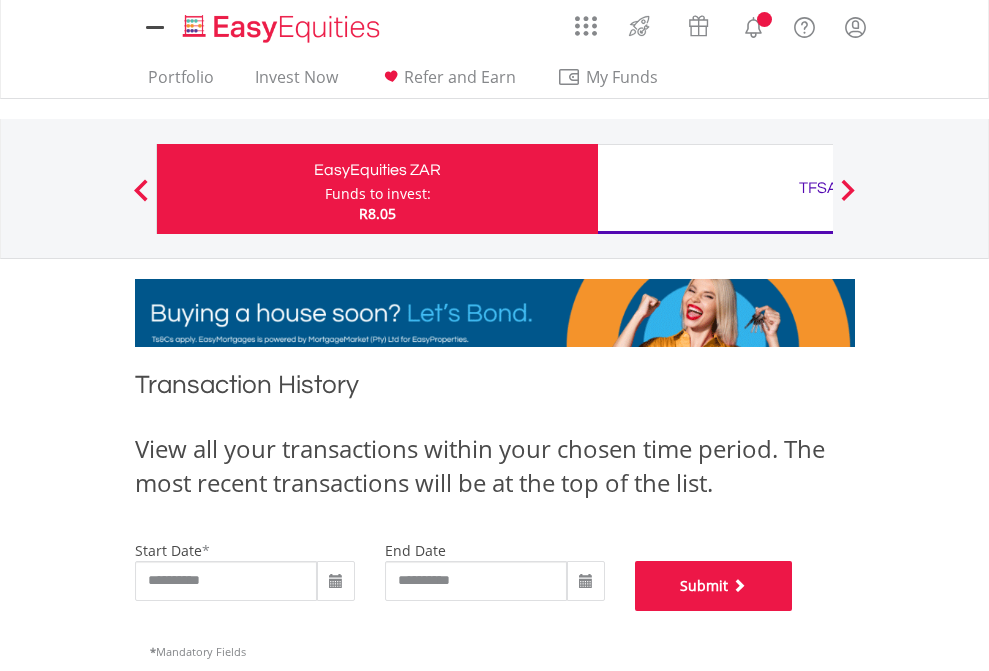 scroll, scrollTop: 811, scrollLeft: 0, axis: vertical 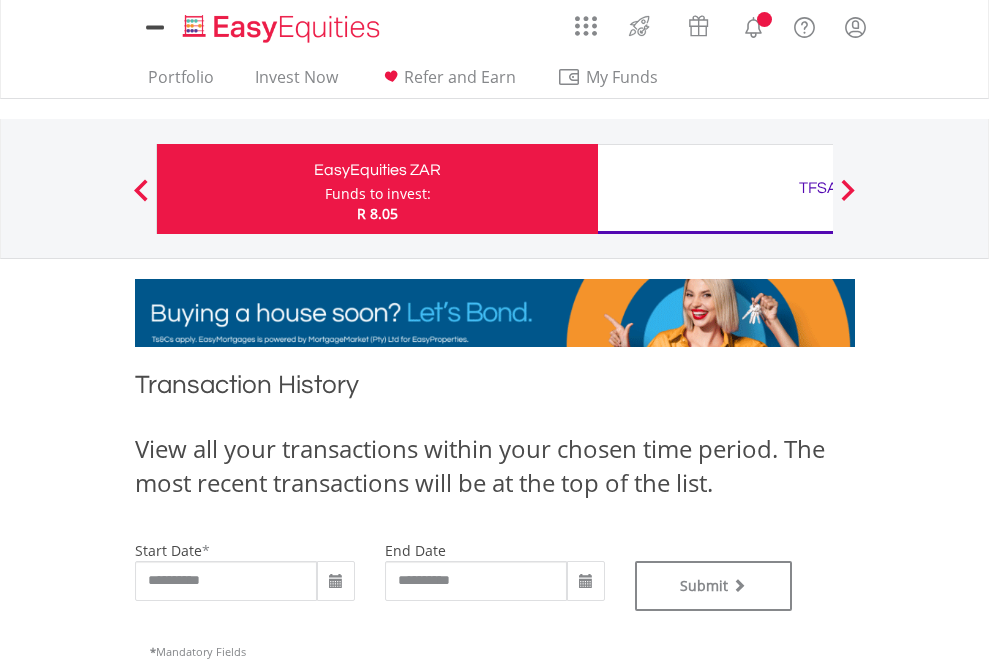 click on "TFSA" at bounding box center (818, 188) 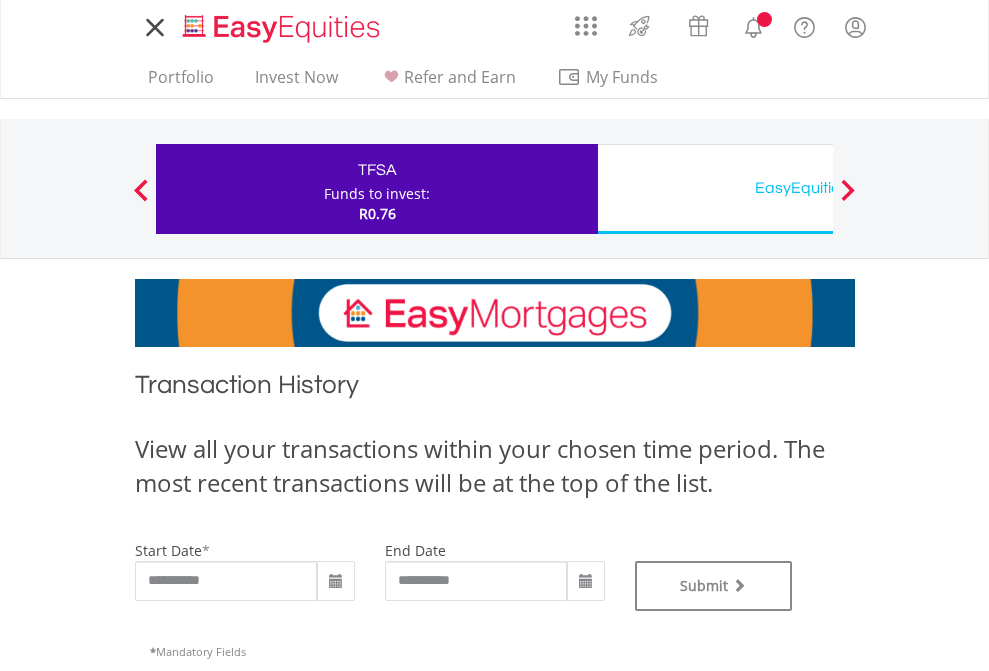 scroll, scrollTop: 0, scrollLeft: 0, axis: both 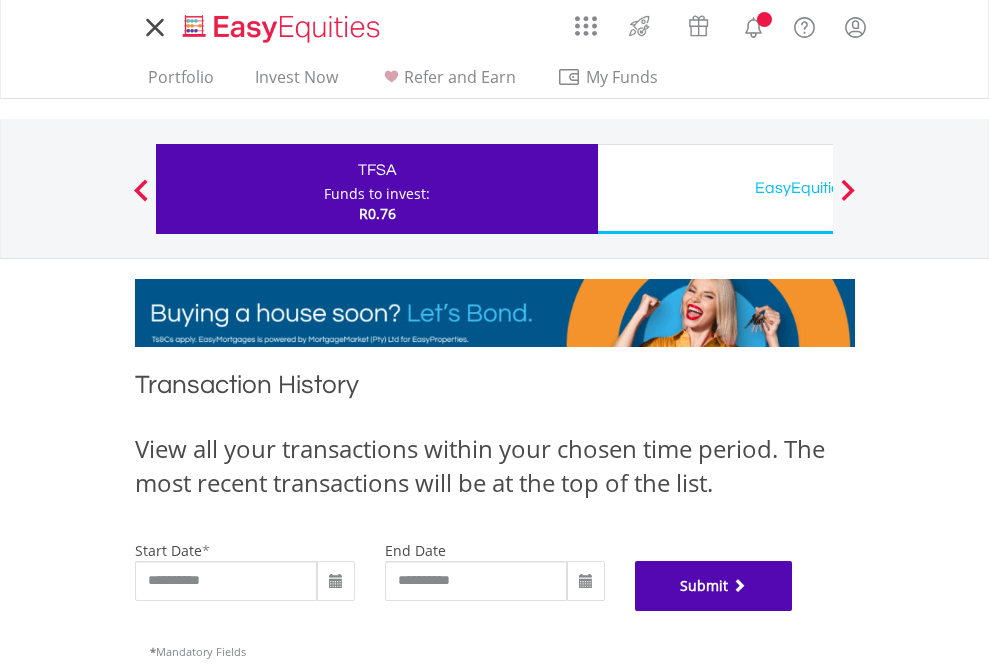 click on "Submit" at bounding box center [714, 586] 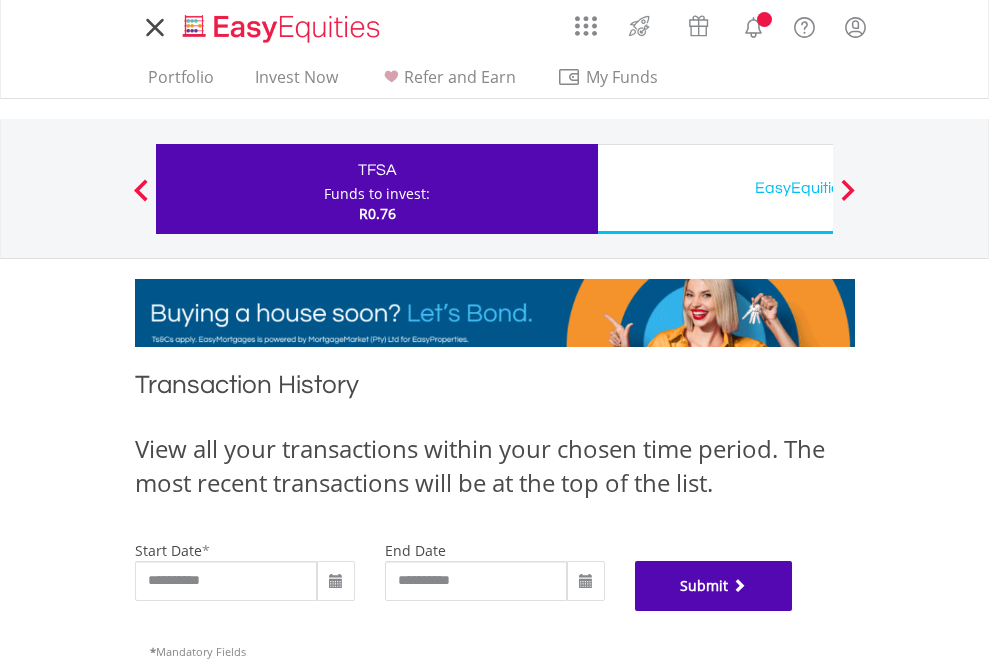 scroll, scrollTop: 811, scrollLeft: 0, axis: vertical 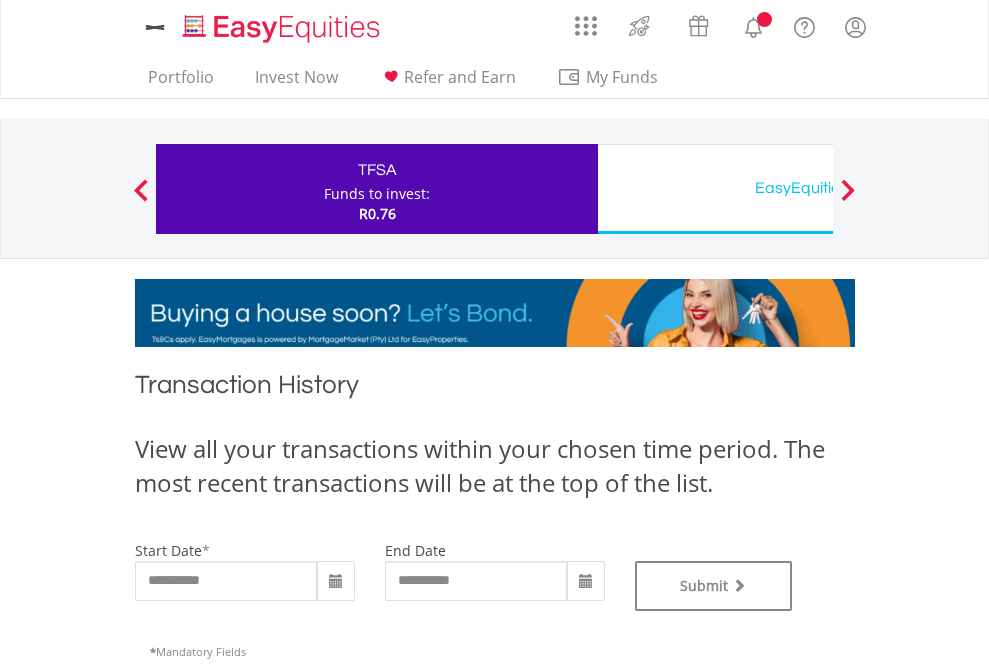 click on "EasyEquities USD" at bounding box center [818, 188] 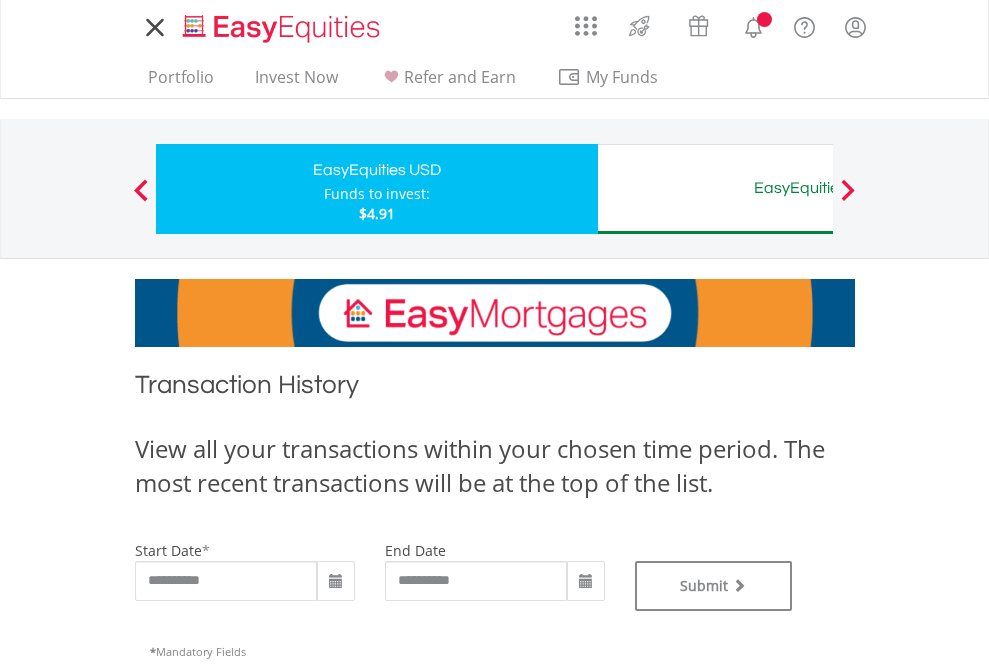 scroll, scrollTop: 0, scrollLeft: 0, axis: both 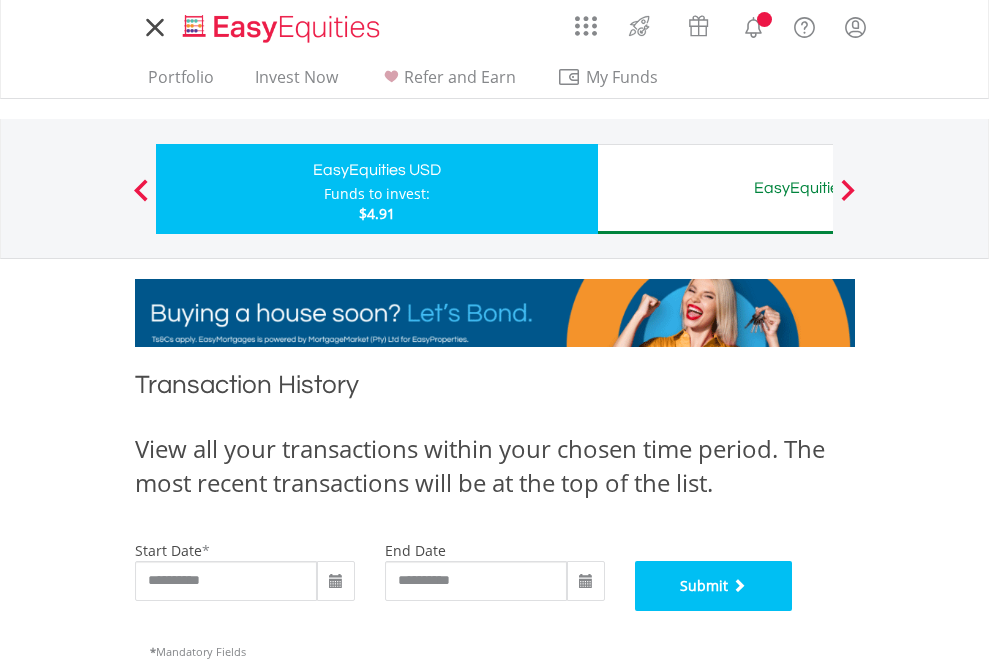 click on "Submit" at bounding box center (714, 586) 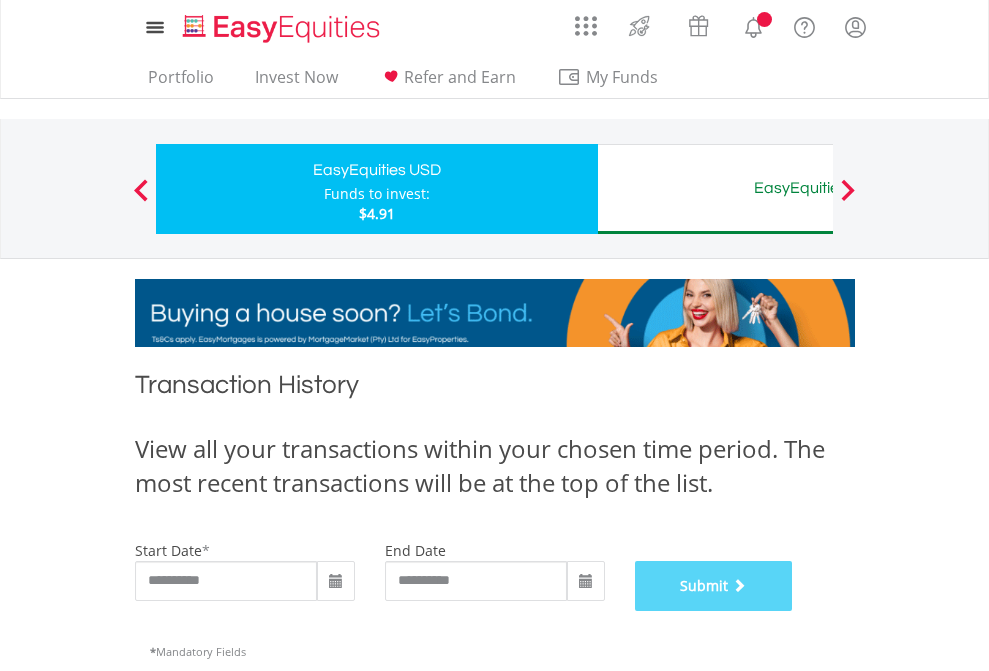 scroll, scrollTop: 811, scrollLeft: 0, axis: vertical 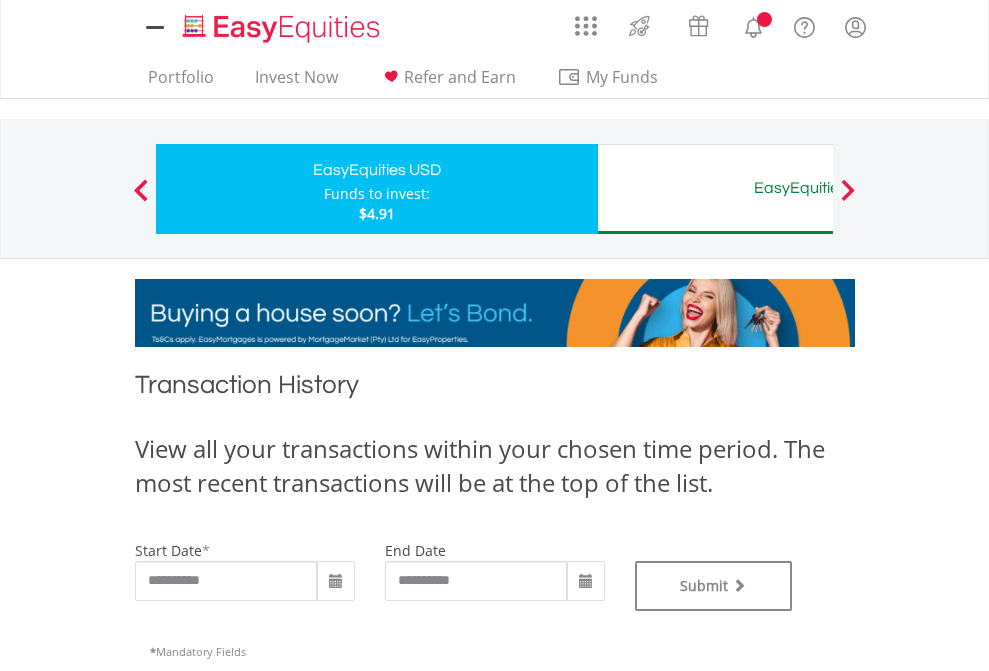 click on "EasyEquities AUD" at bounding box center (818, 188) 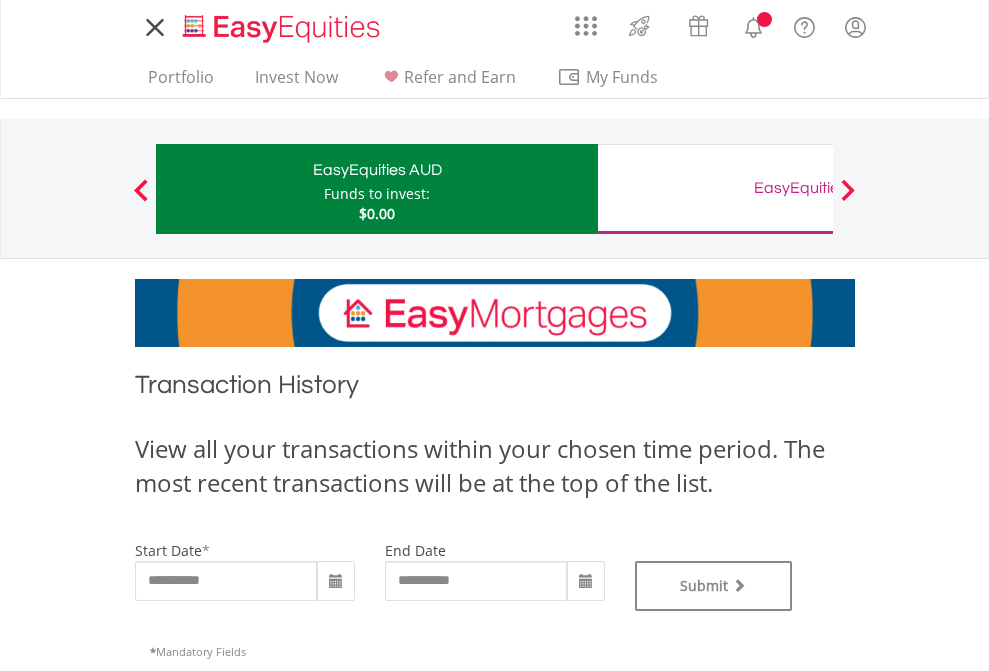 scroll, scrollTop: 0, scrollLeft: 0, axis: both 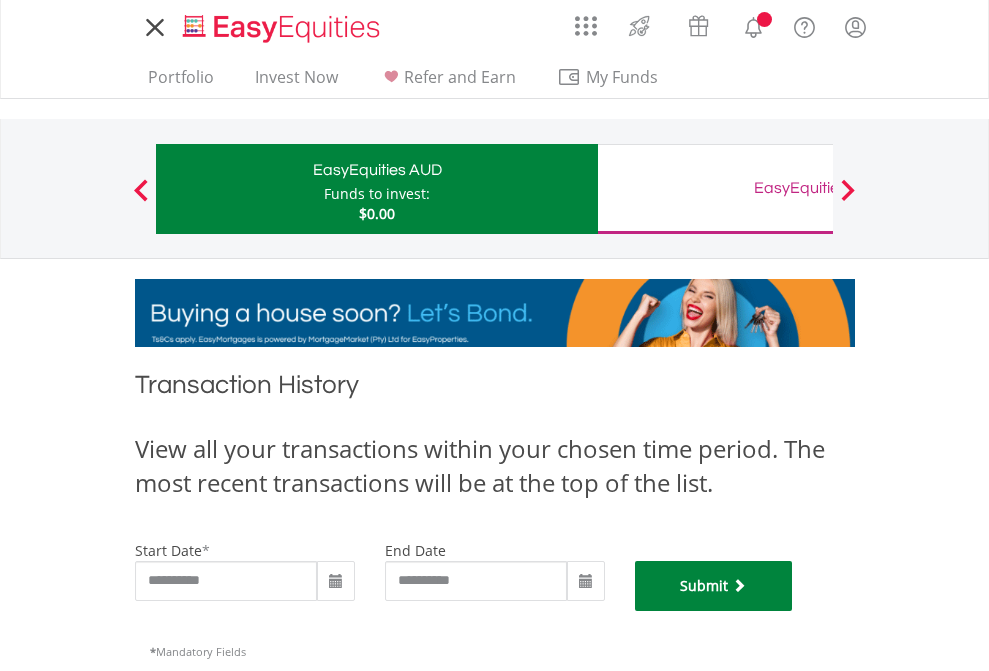click on "Submit" at bounding box center [714, 586] 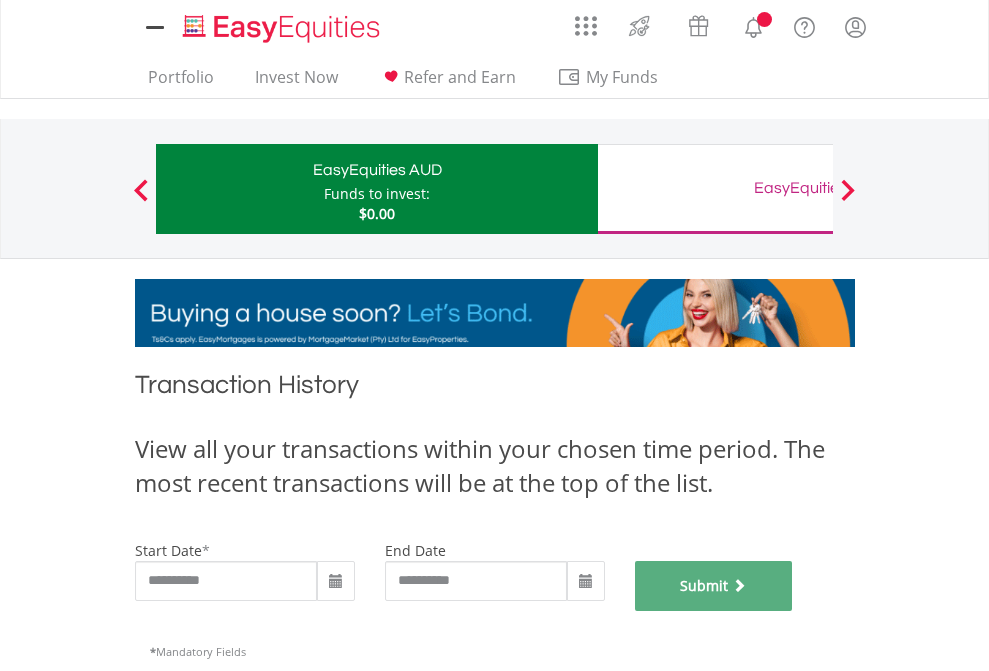 scroll, scrollTop: 811, scrollLeft: 0, axis: vertical 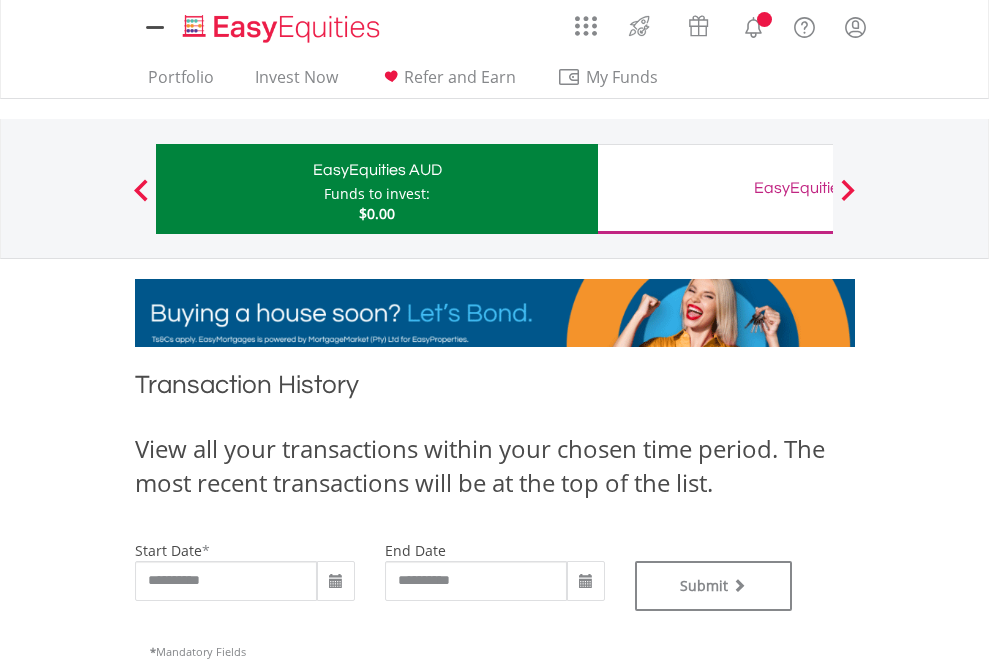 click on "EasyEquities GBP" at bounding box center [818, 188] 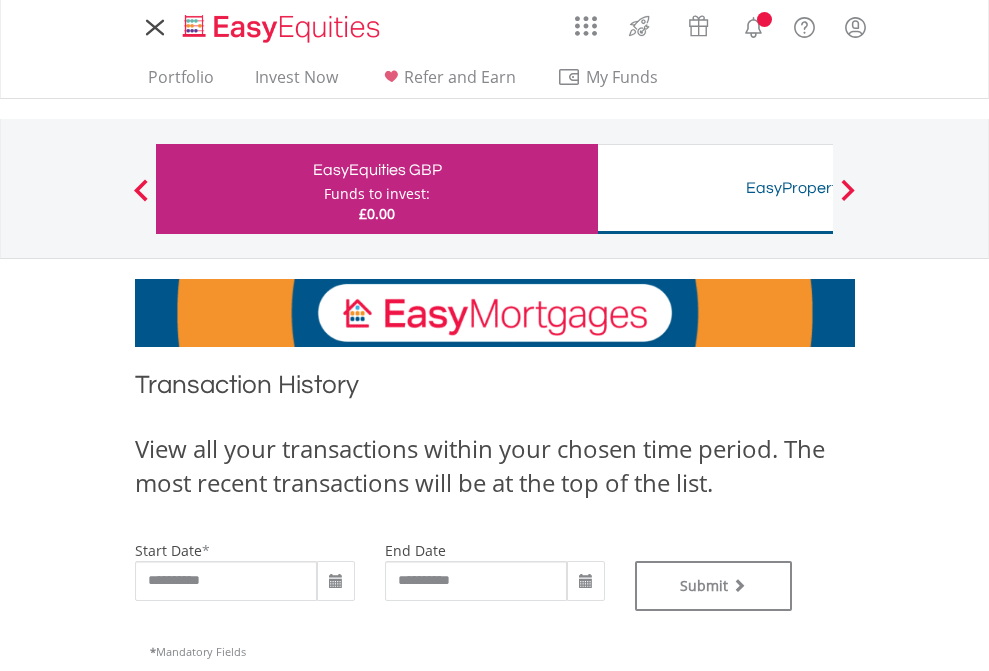 scroll, scrollTop: 0, scrollLeft: 0, axis: both 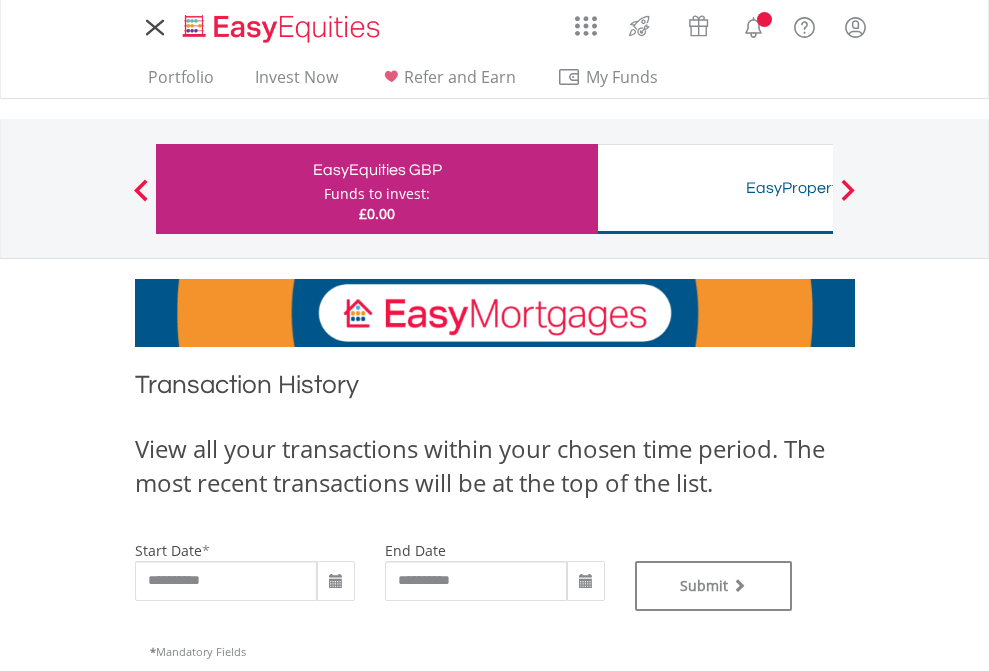 type on "**********" 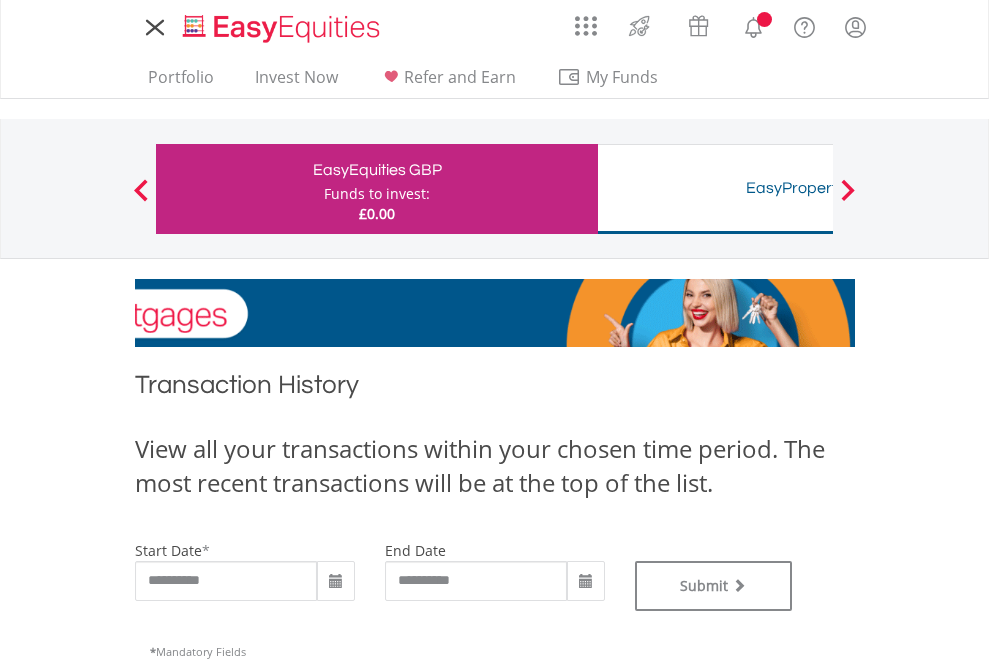type on "**********" 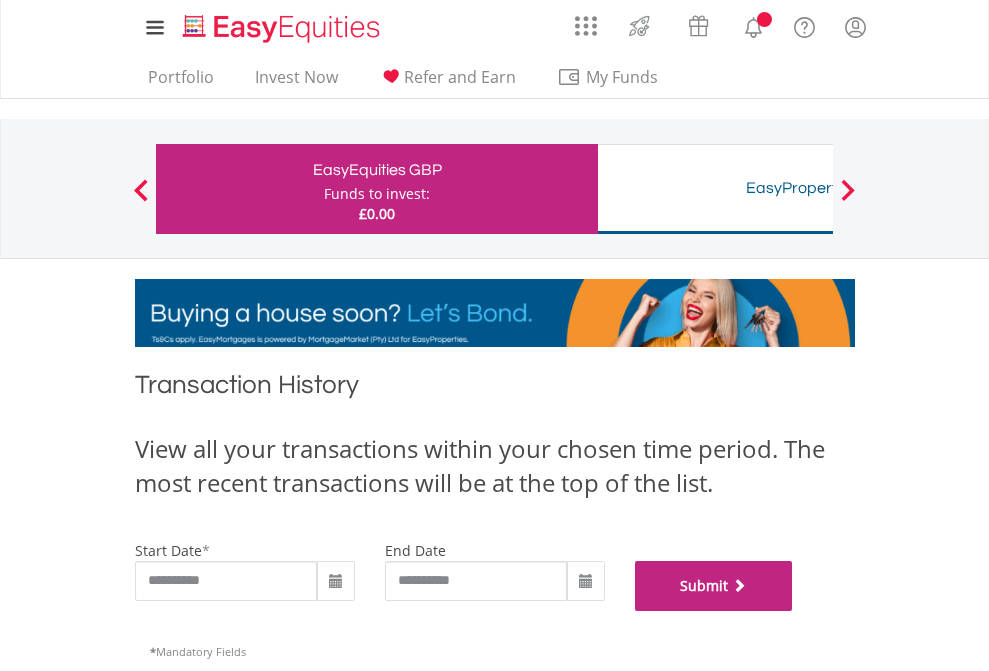 click on "Submit" at bounding box center [714, 586] 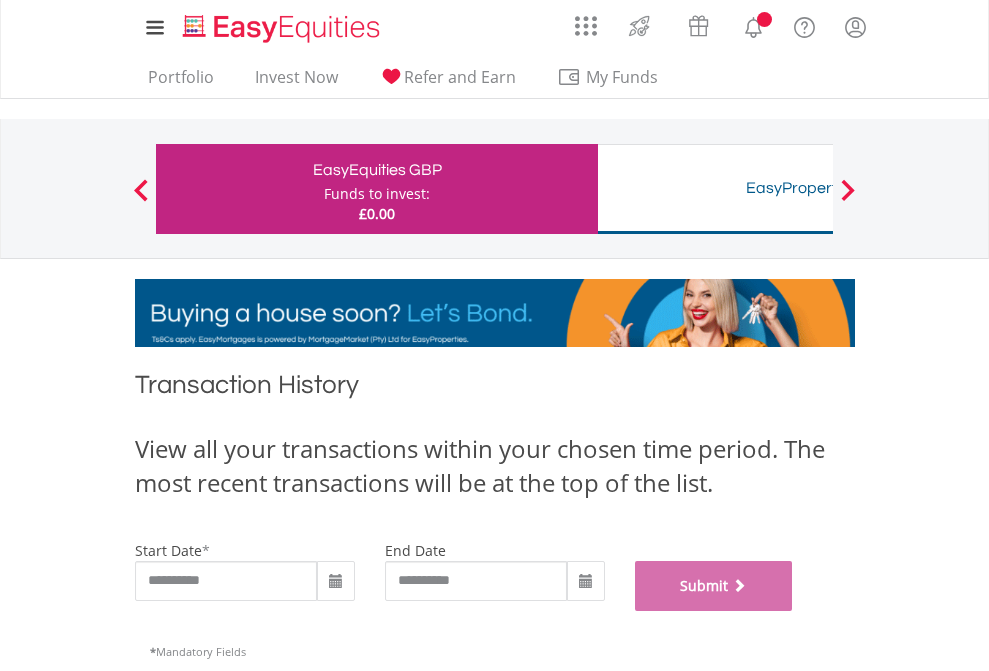 scroll, scrollTop: 811, scrollLeft: 0, axis: vertical 